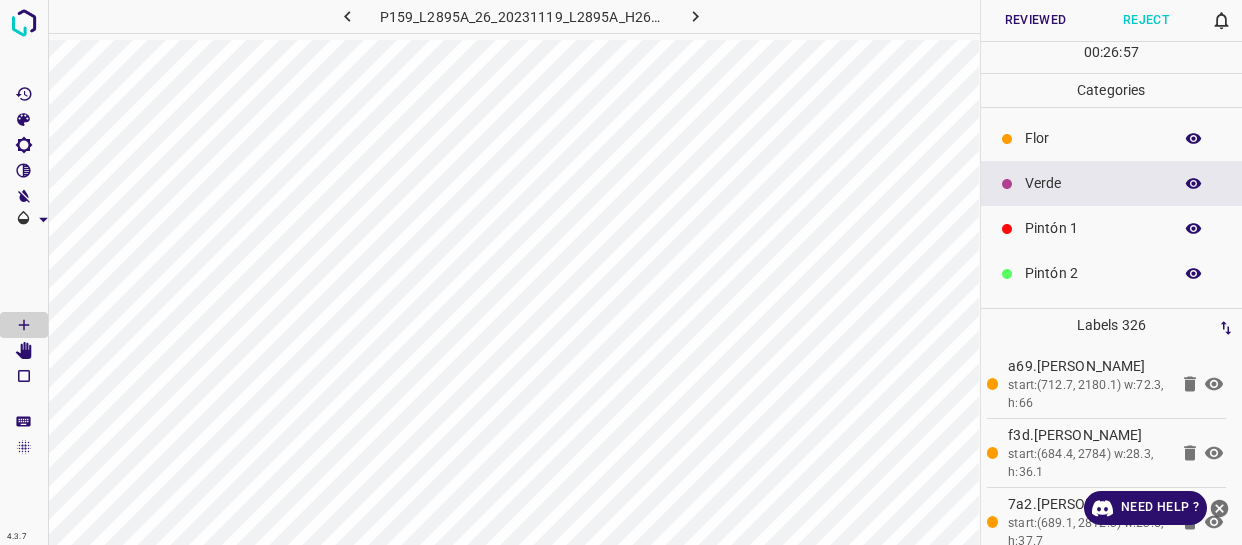scroll, scrollTop: 0, scrollLeft: 0, axis: both 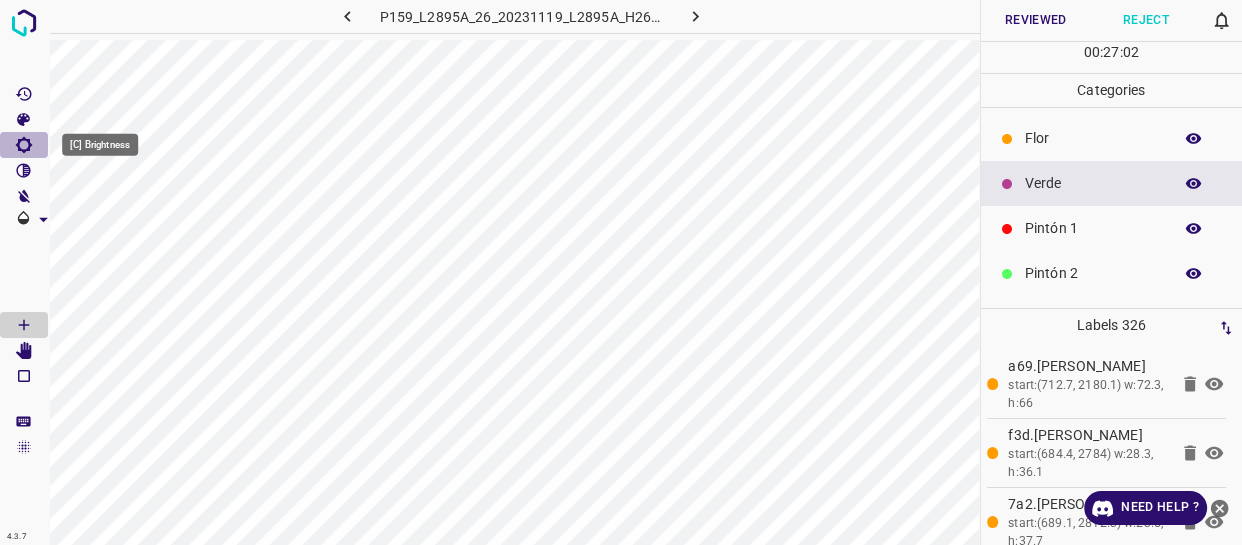 click 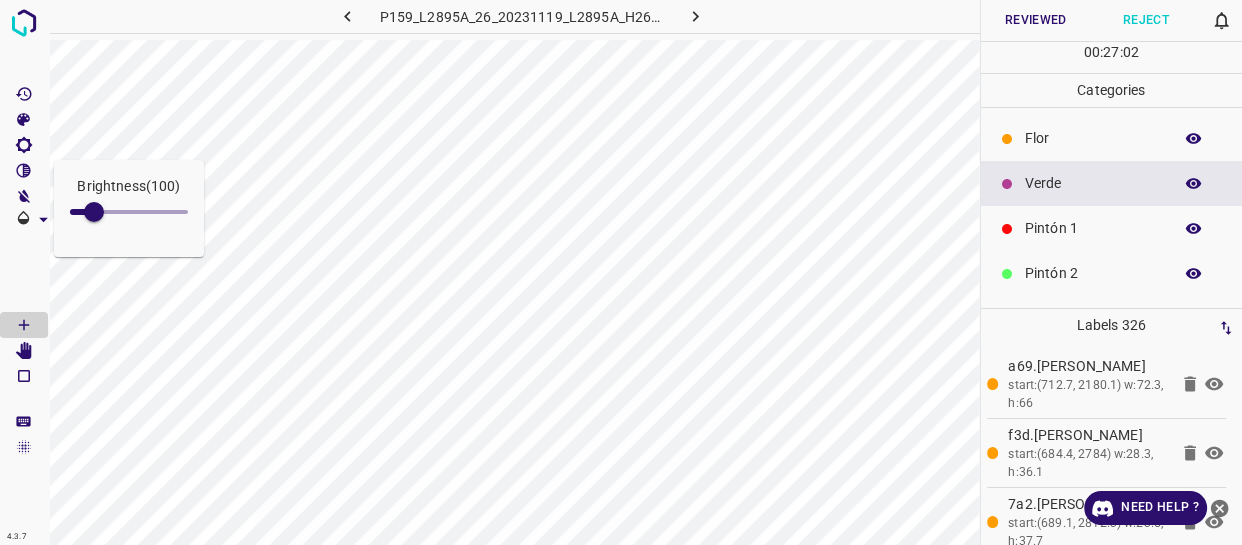 click at bounding box center [94, 212] 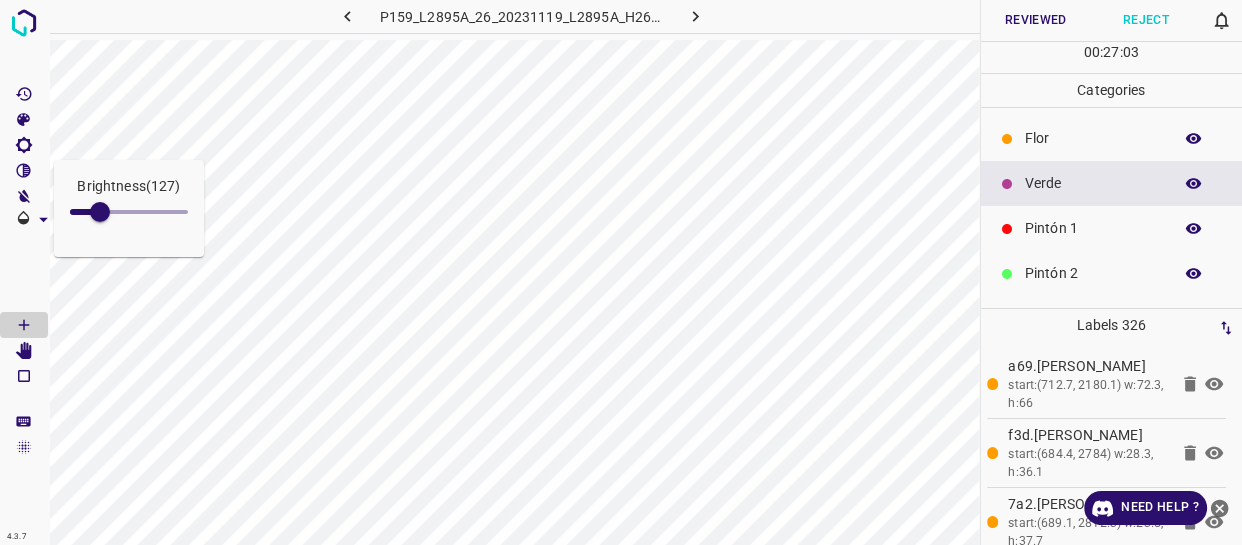type on "127" 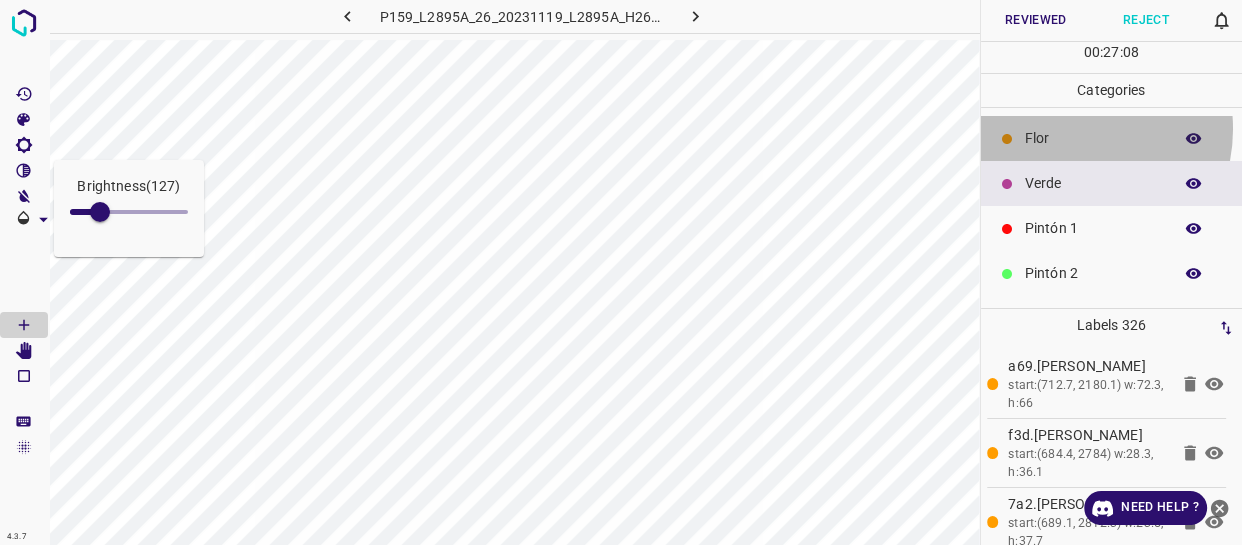 click on "Flor" at bounding box center [1093, 138] 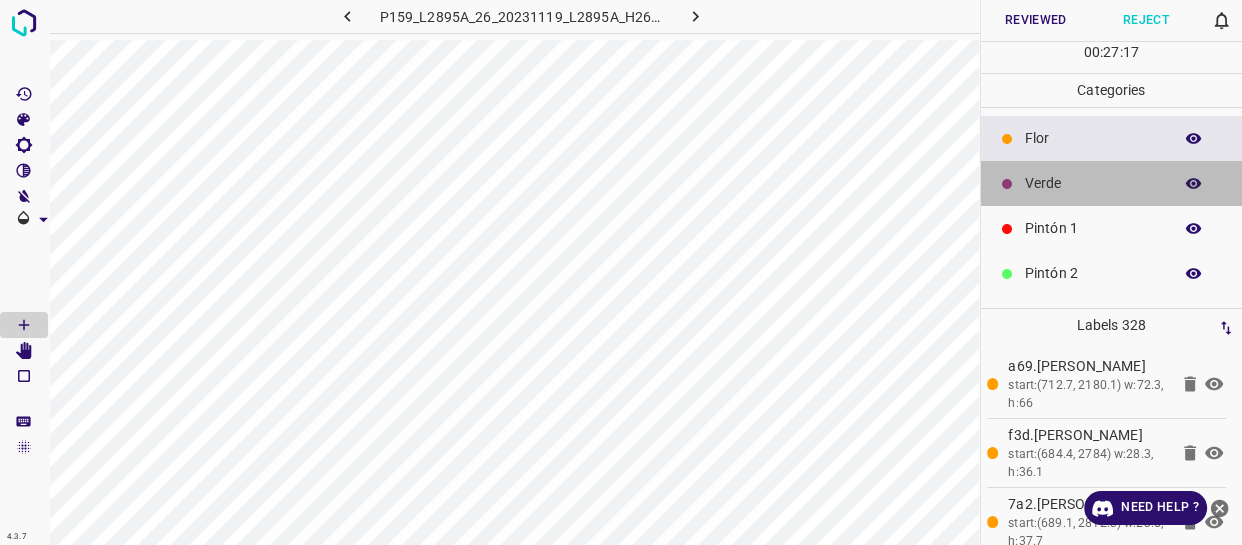 click on "Verde" at bounding box center [1112, 183] 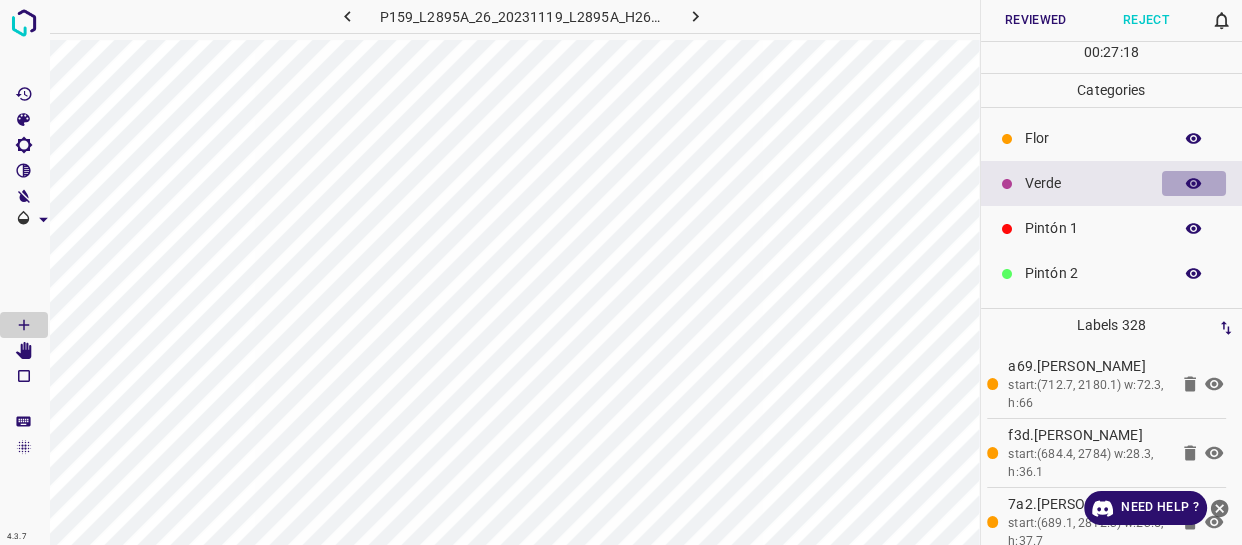 click 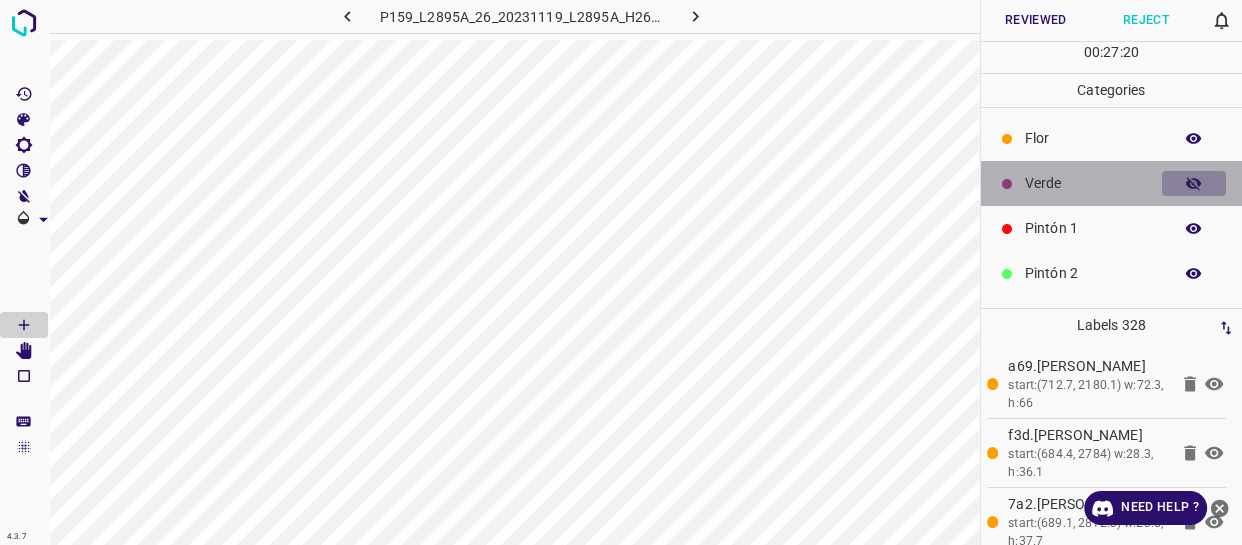 click 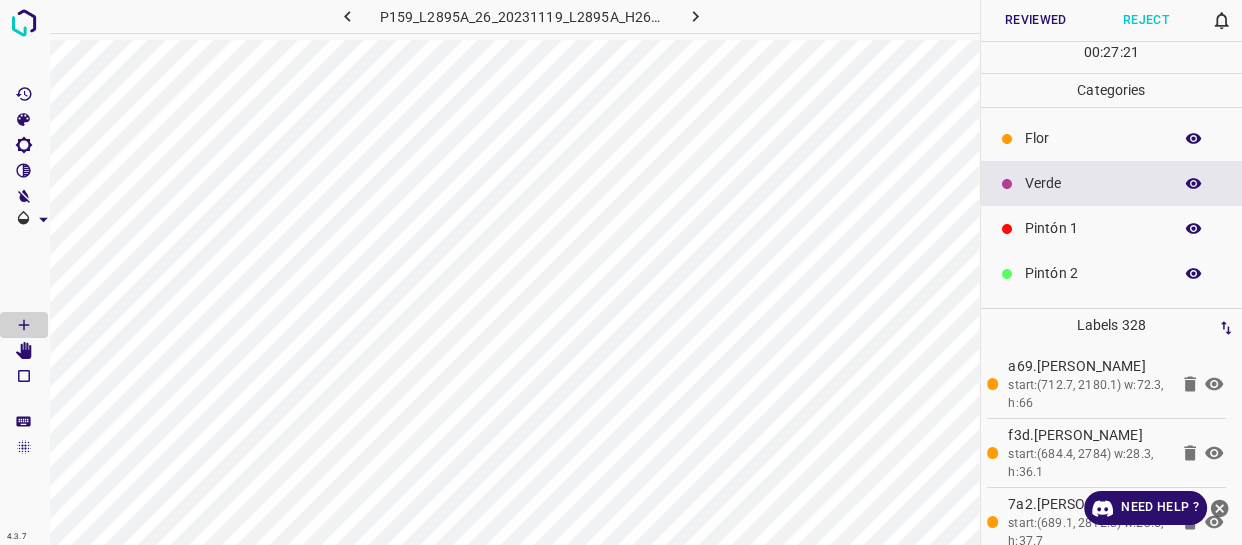 type 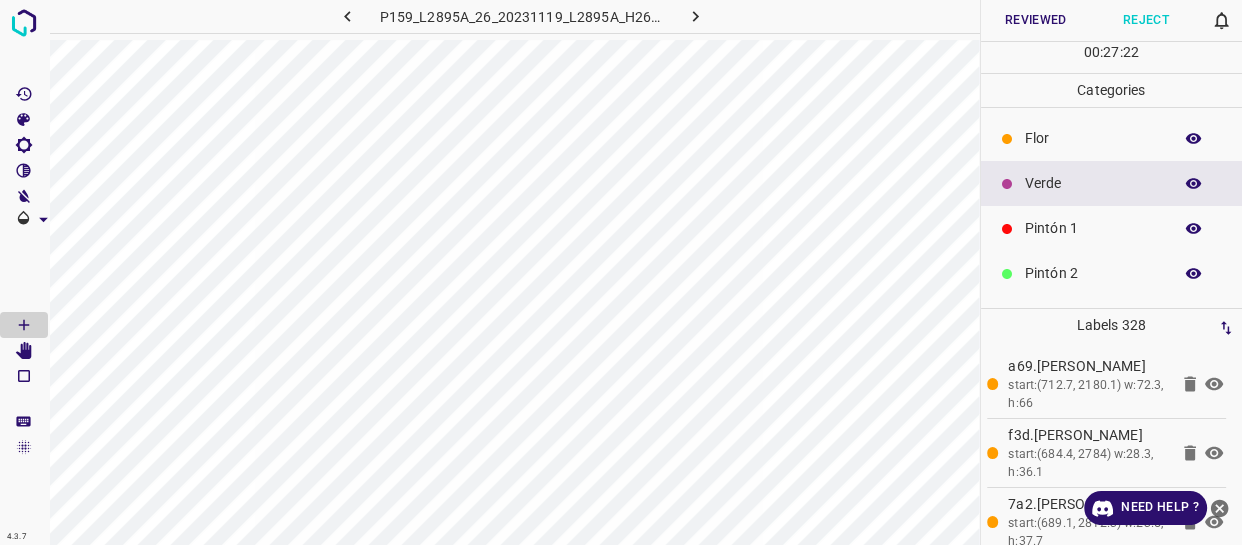 click at bounding box center (1194, 184) 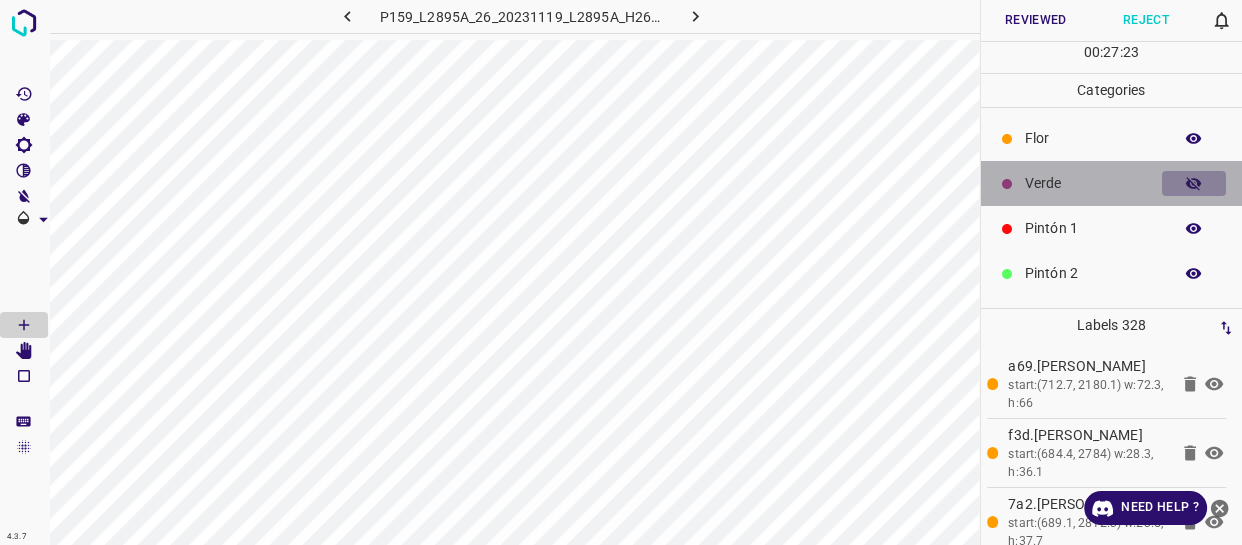 click at bounding box center (1194, 184) 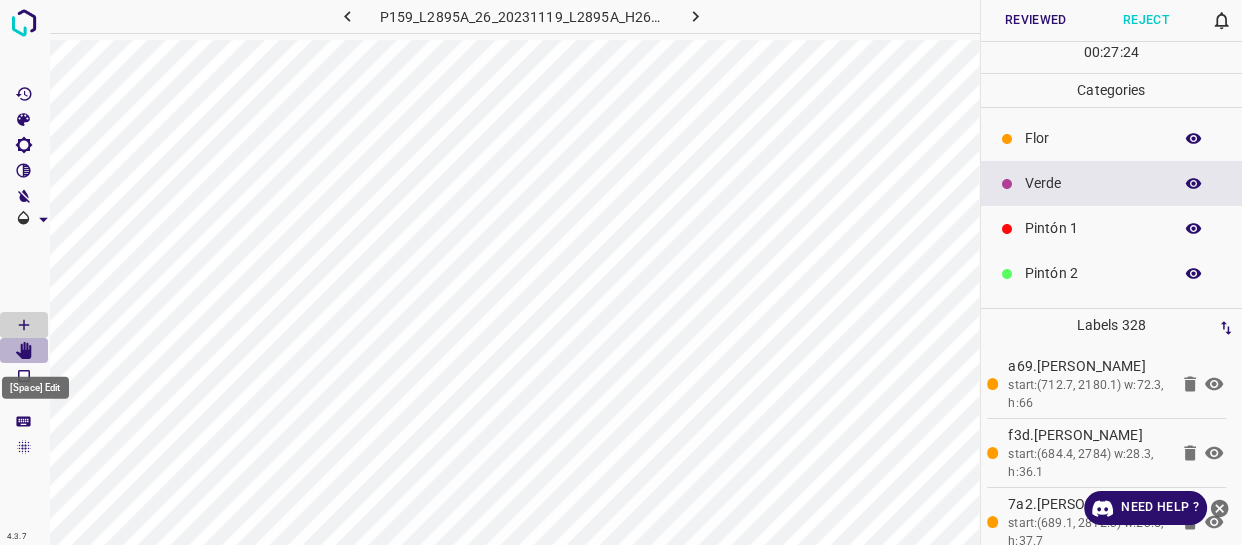 click 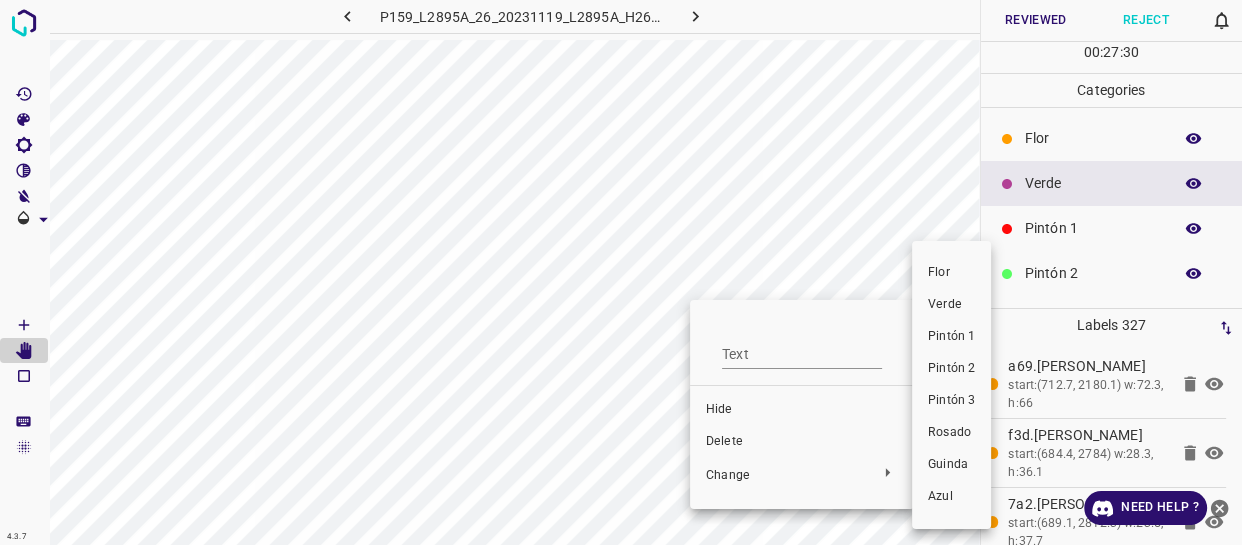 click on "Pintón 1" at bounding box center [951, 337] 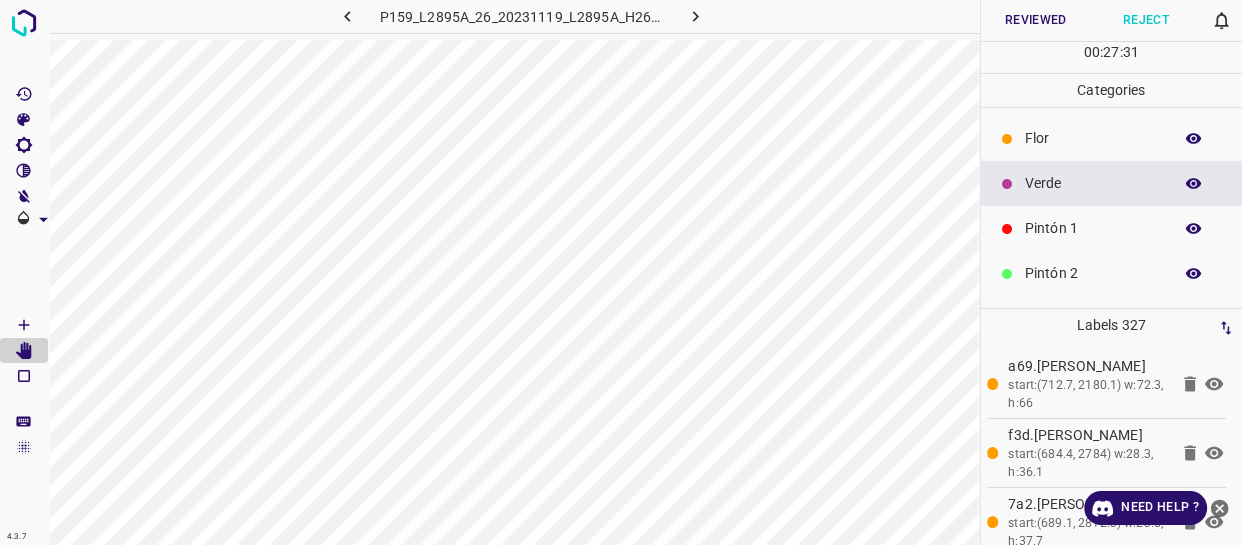 click on "[PERSON_NAME] Verde Pintón 1 Pintón 2 Pintón 3 [PERSON_NAME] Azul" at bounding box center (621, 272) 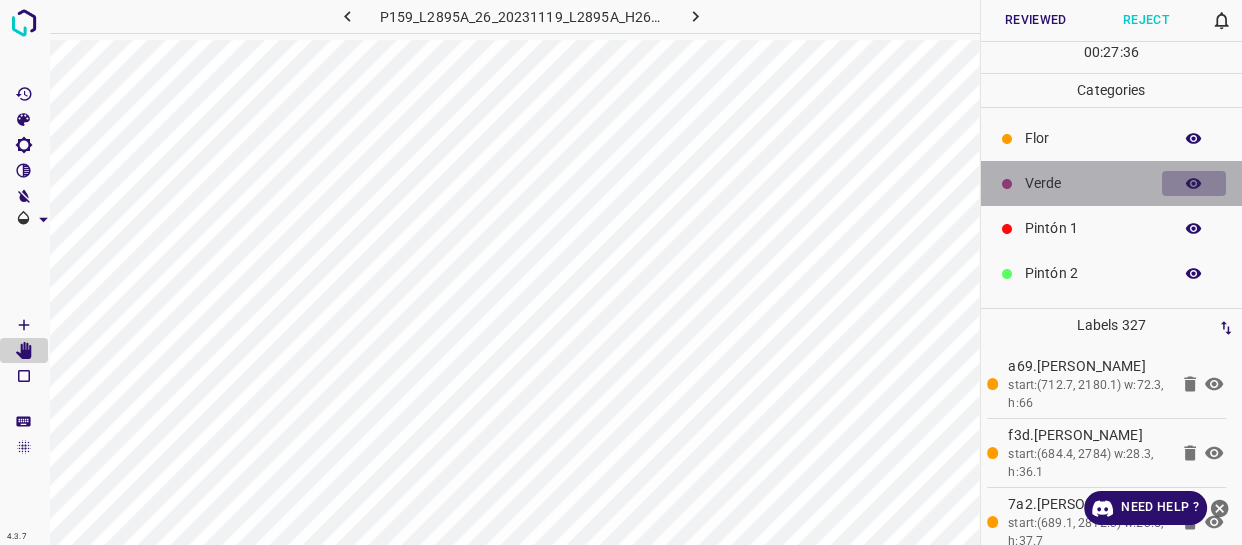 click at bounding box center (1194, 184) 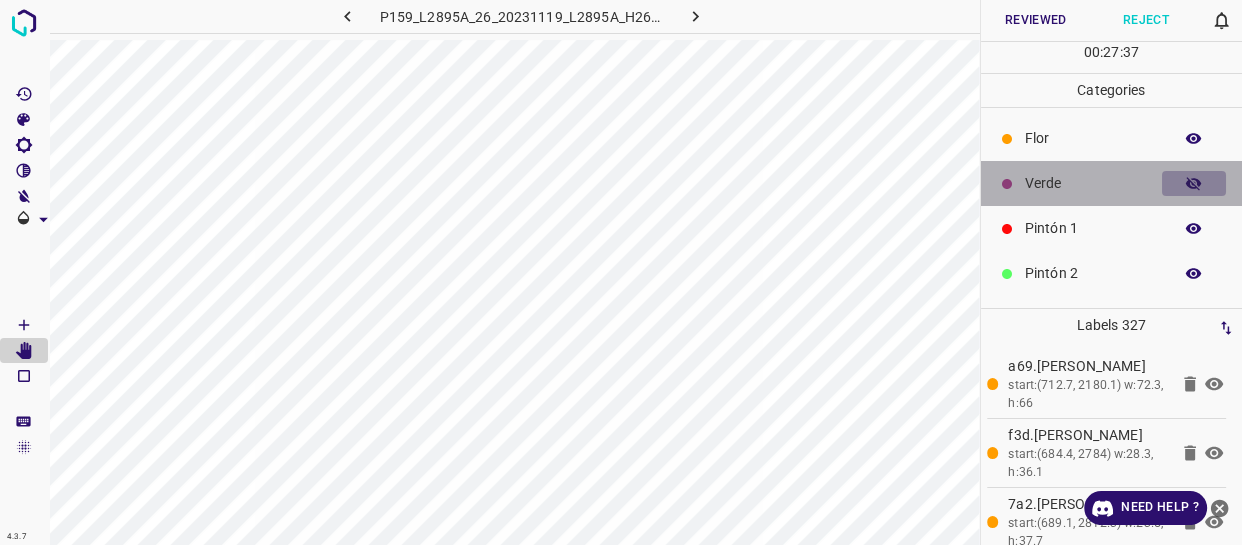 click at bounding box center [1194, 184] 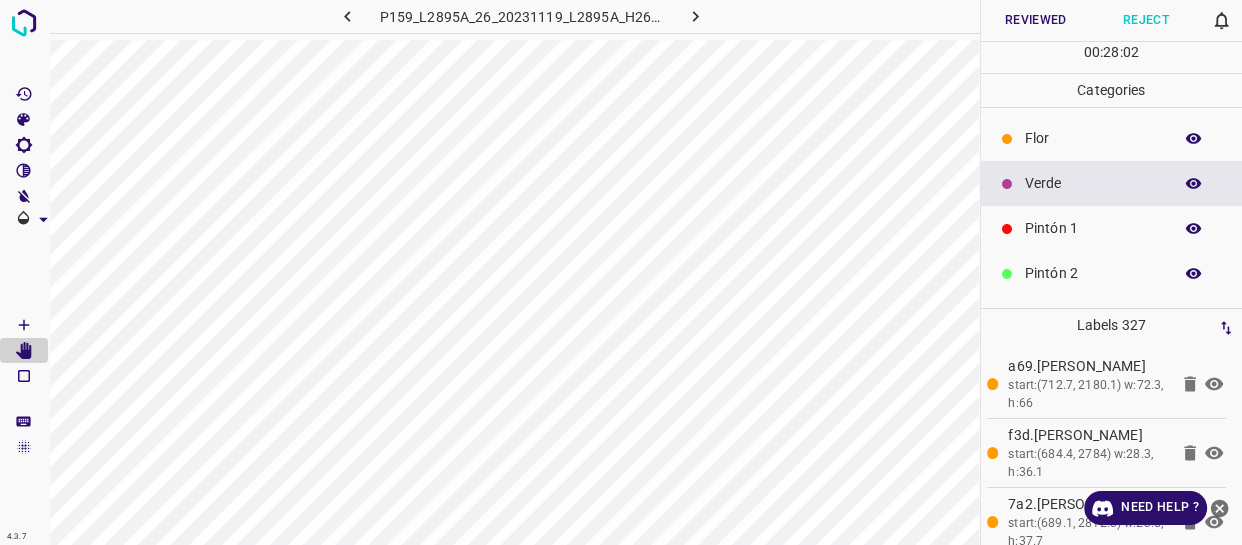 click on "Verde" at bounding box center [1093, 183] 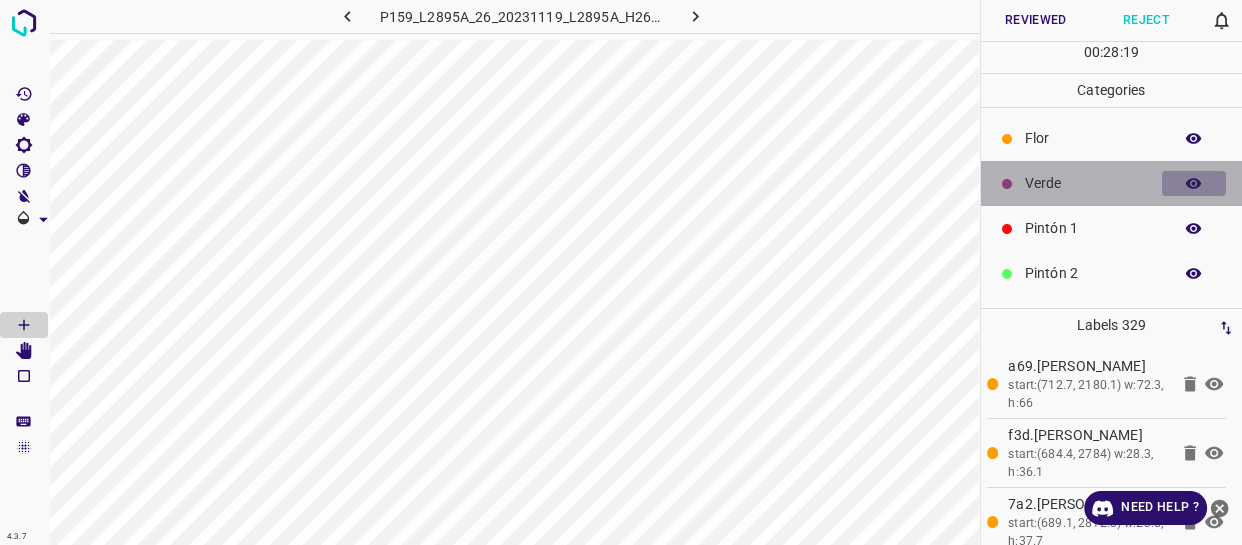 click 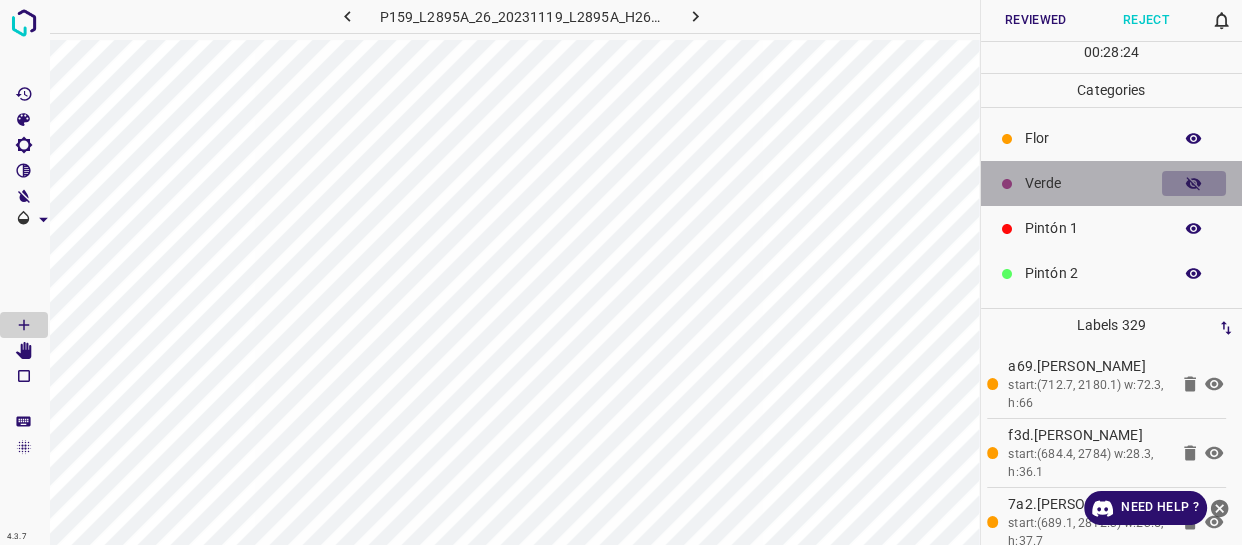 click 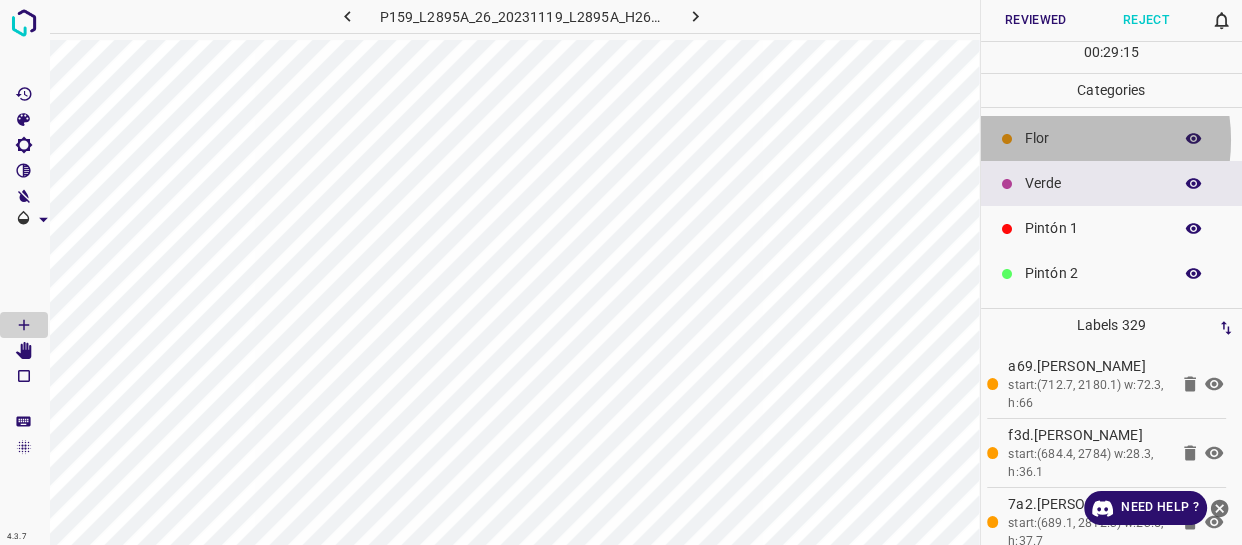 click on "Flor" at bounding box center [1093, 138] 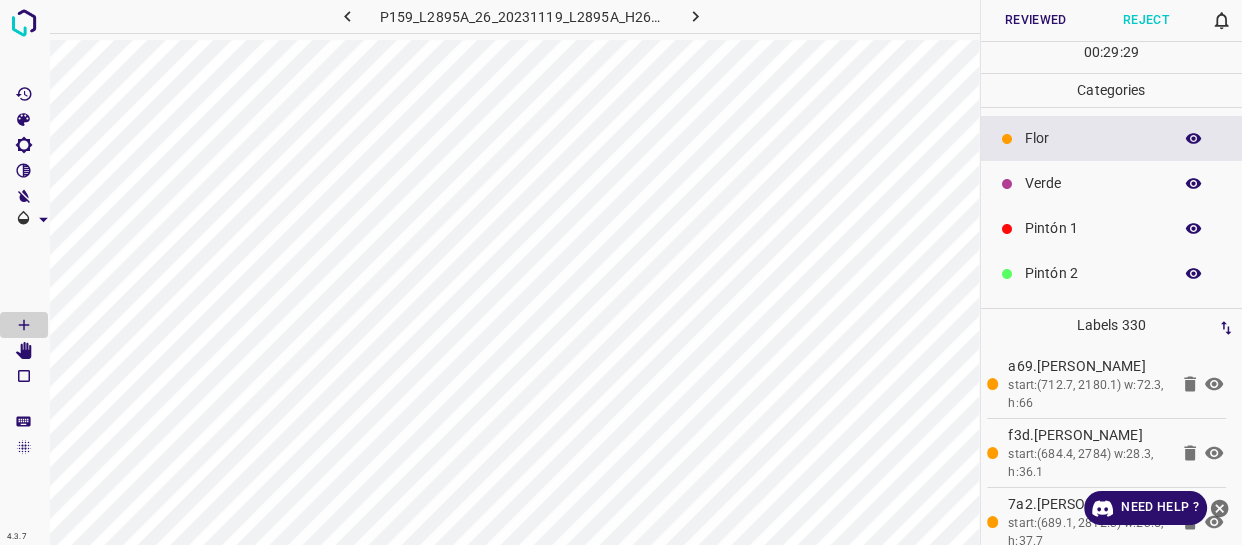 click on "Verde" at bounding box center (1112, 183) 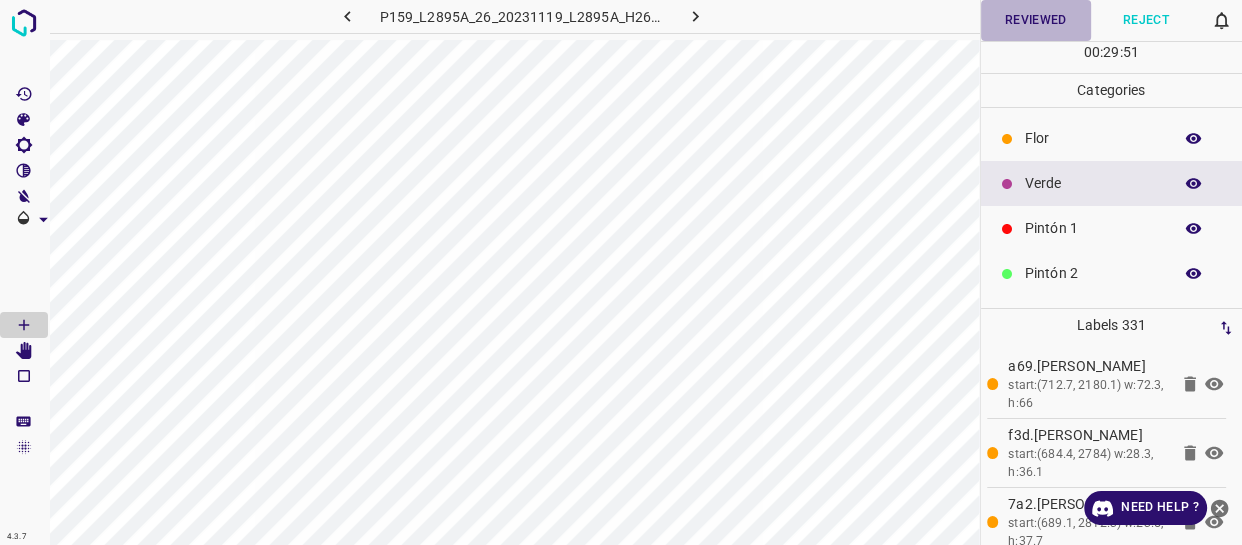 click on "Reviewed" at bounding box center (1036, 20) 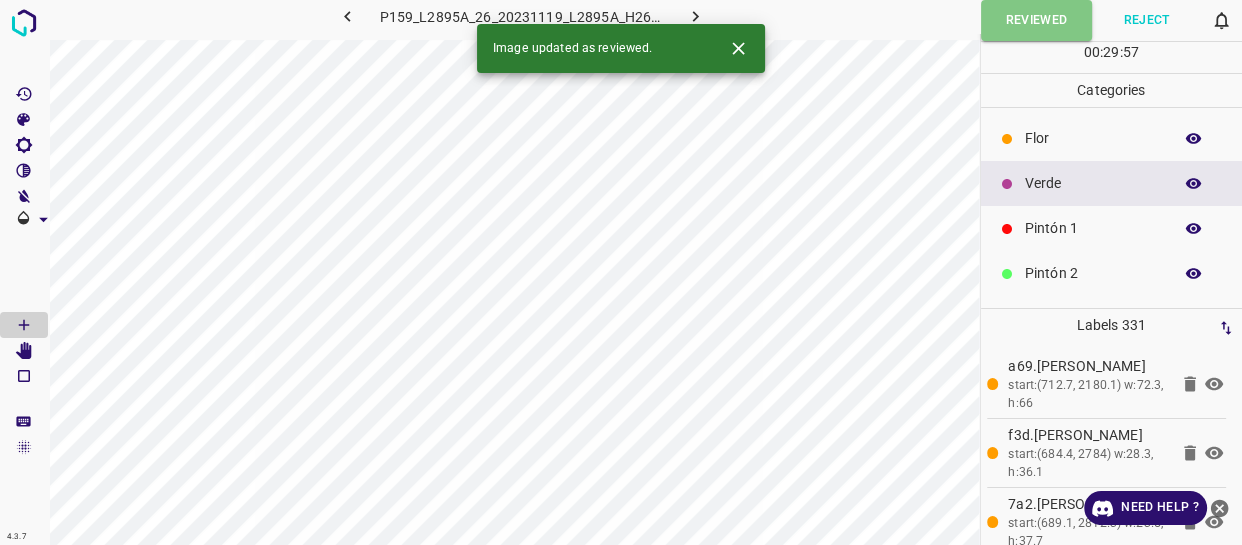 click 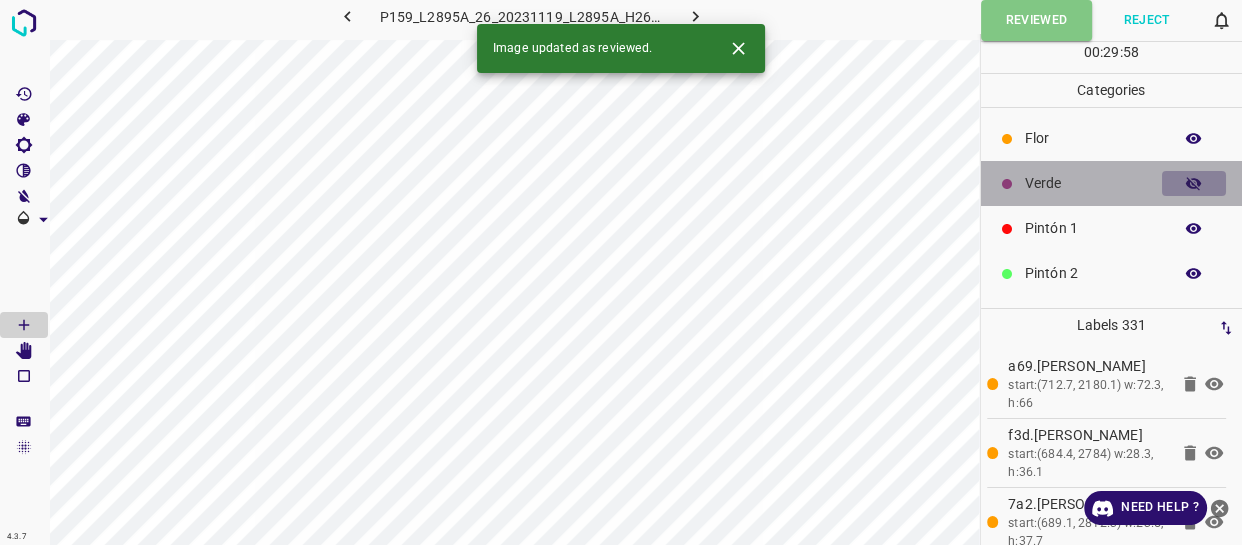 click 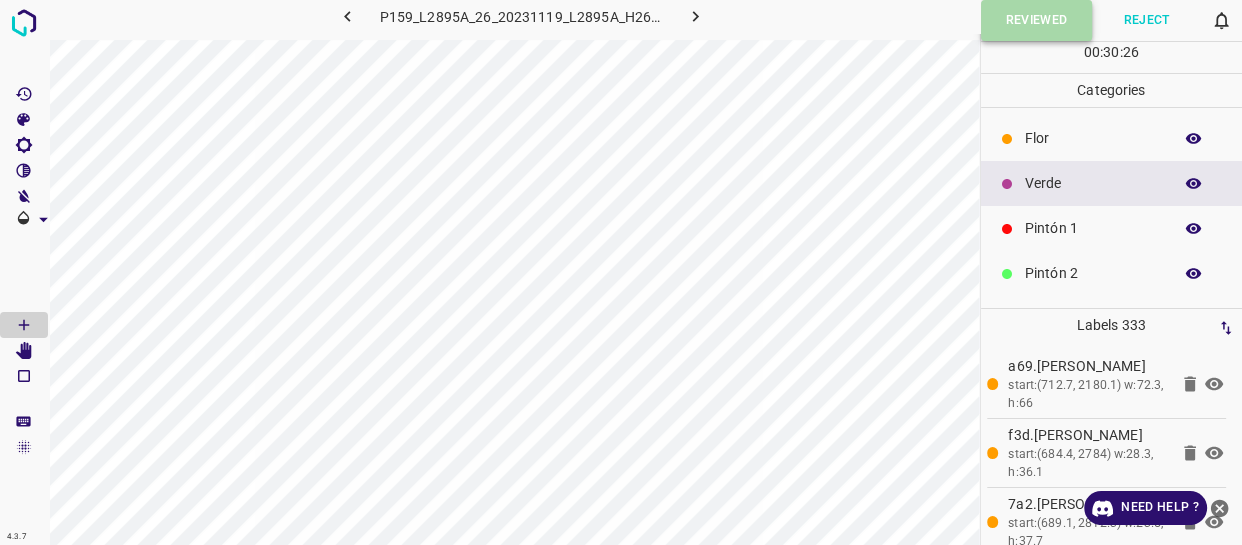 click on "Reviewed" at bounding box center (1037, 20) 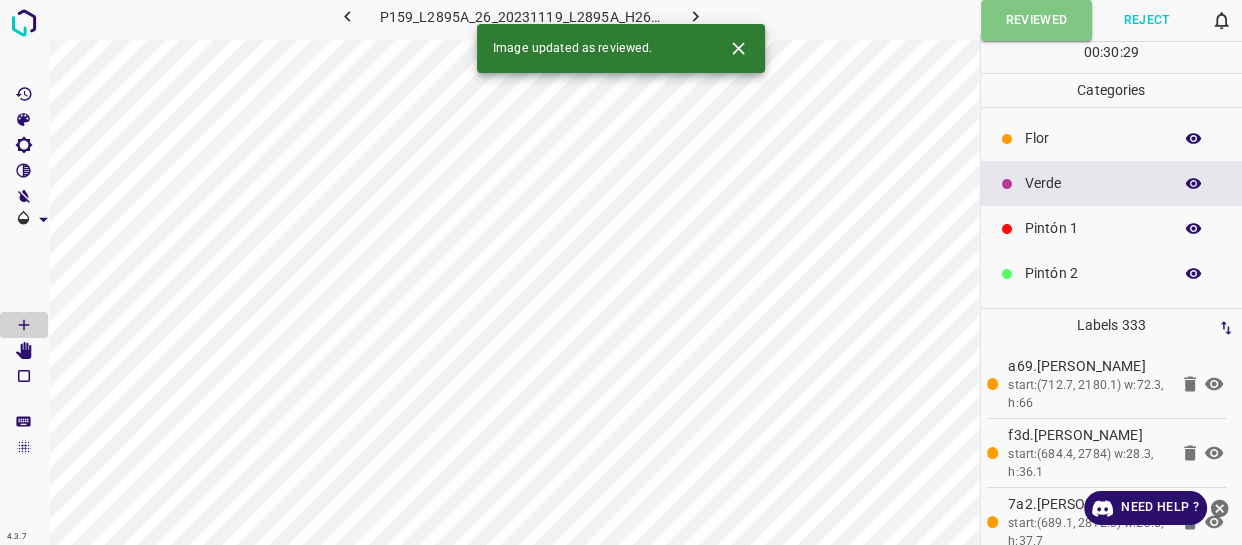 click 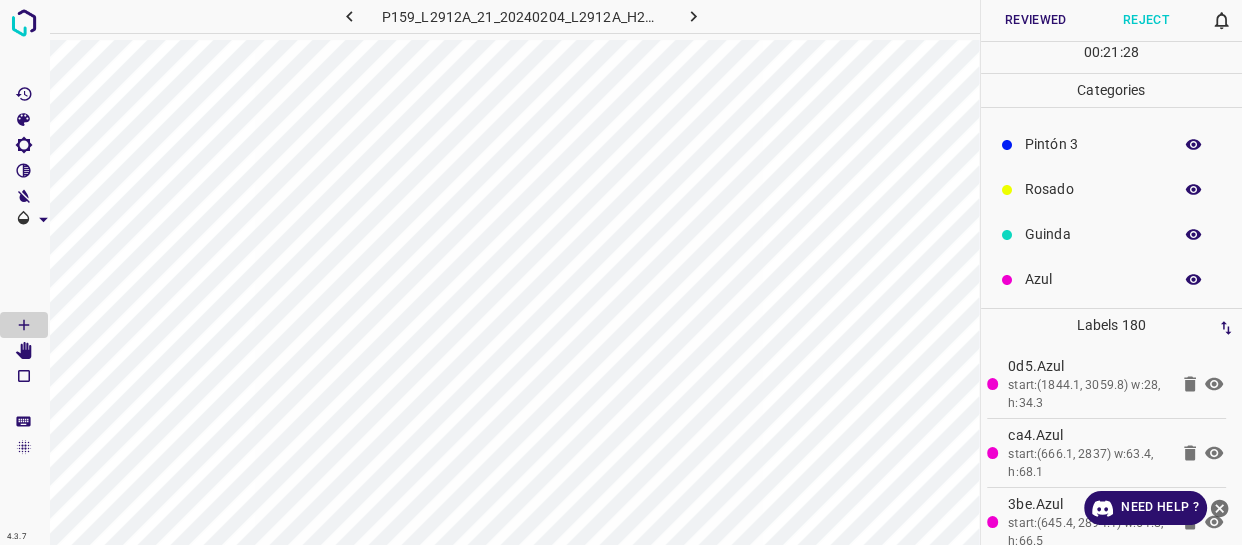 scroll, scrollTop: 175, scrollLeft: 0, axis: vertical 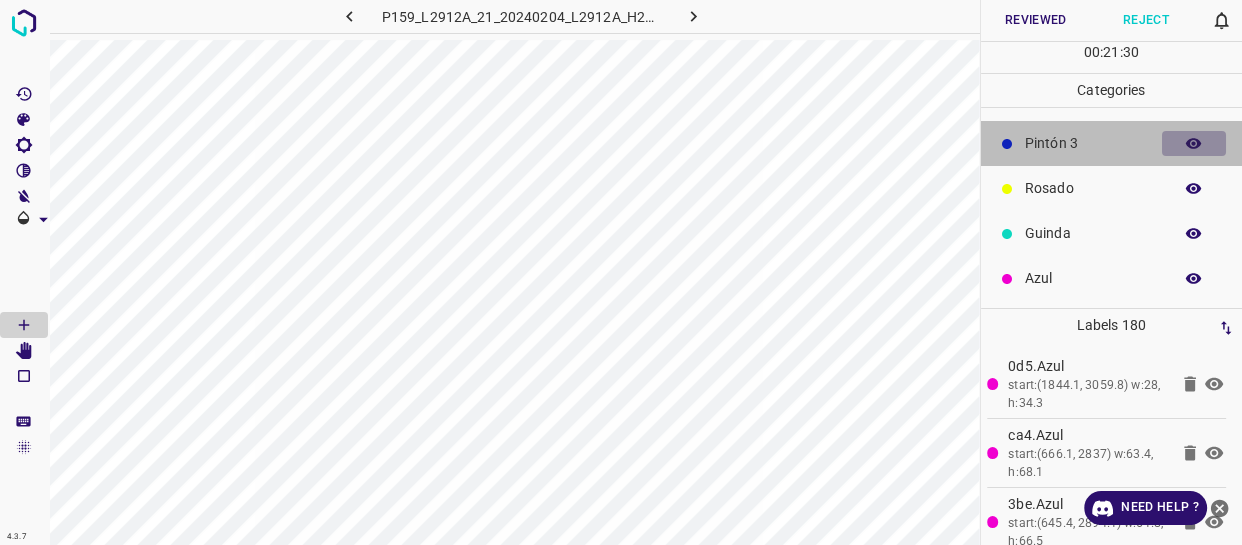 click 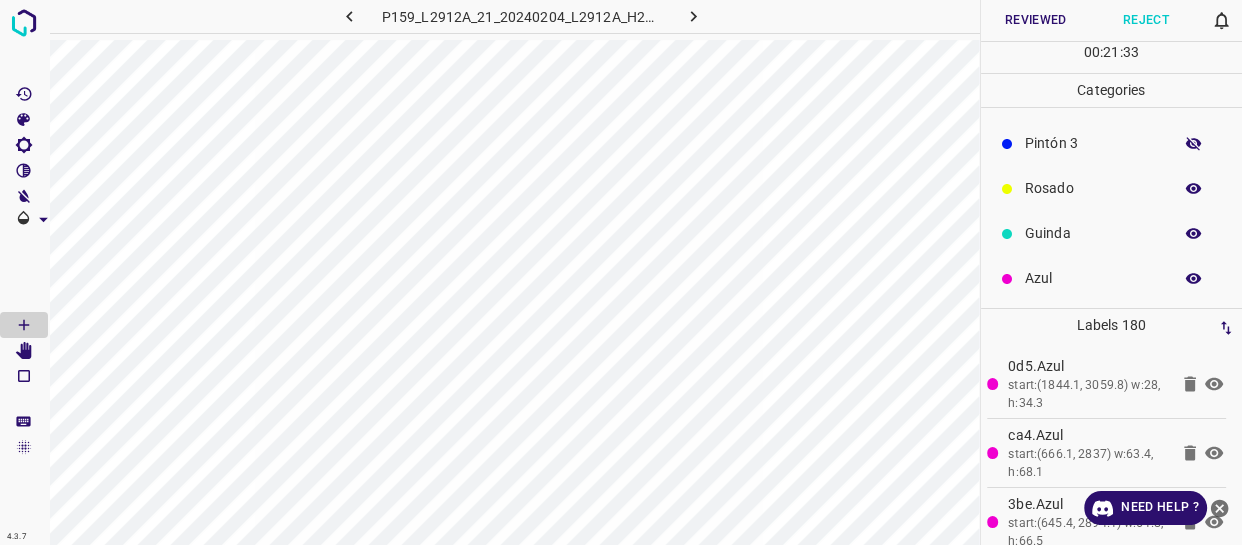 click 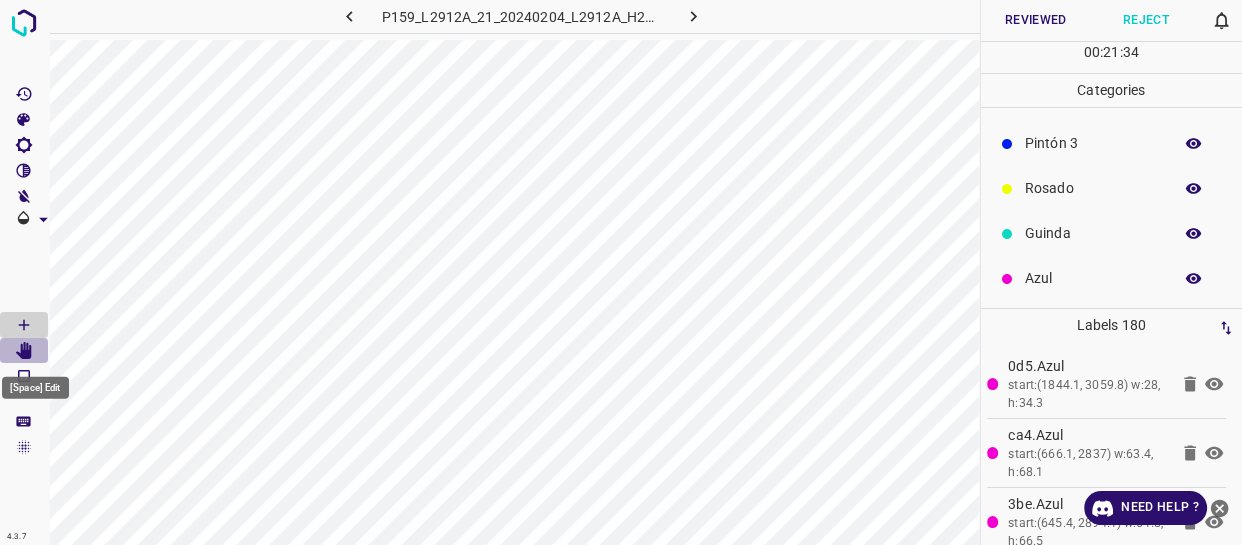 click at bounding box center [24, 351] 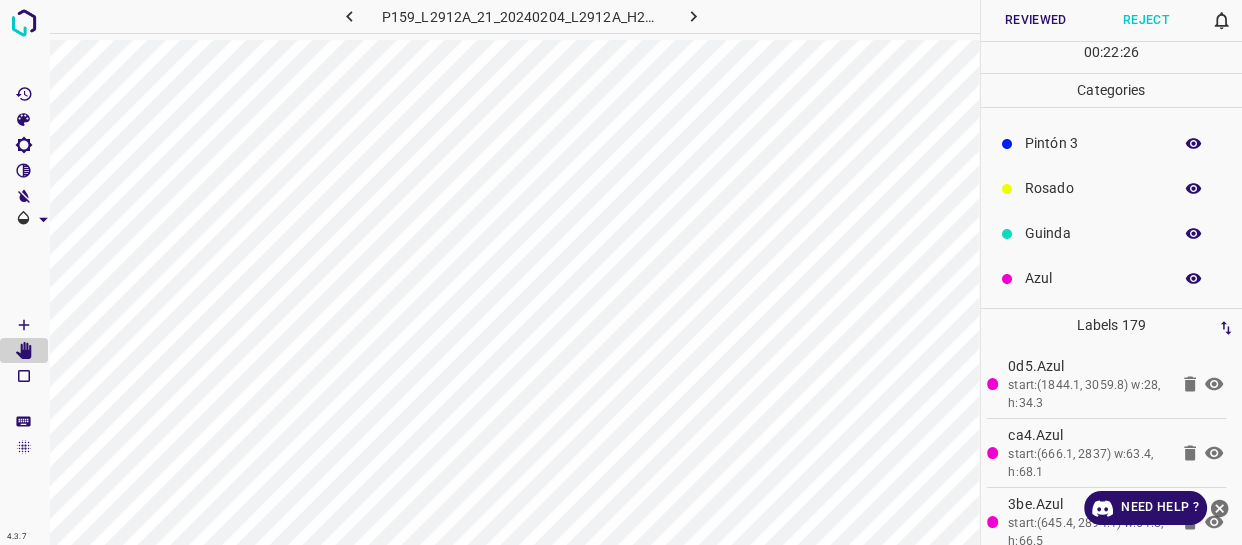 scroll, scrollTop: 0, scrollLeft: 0, axis: both 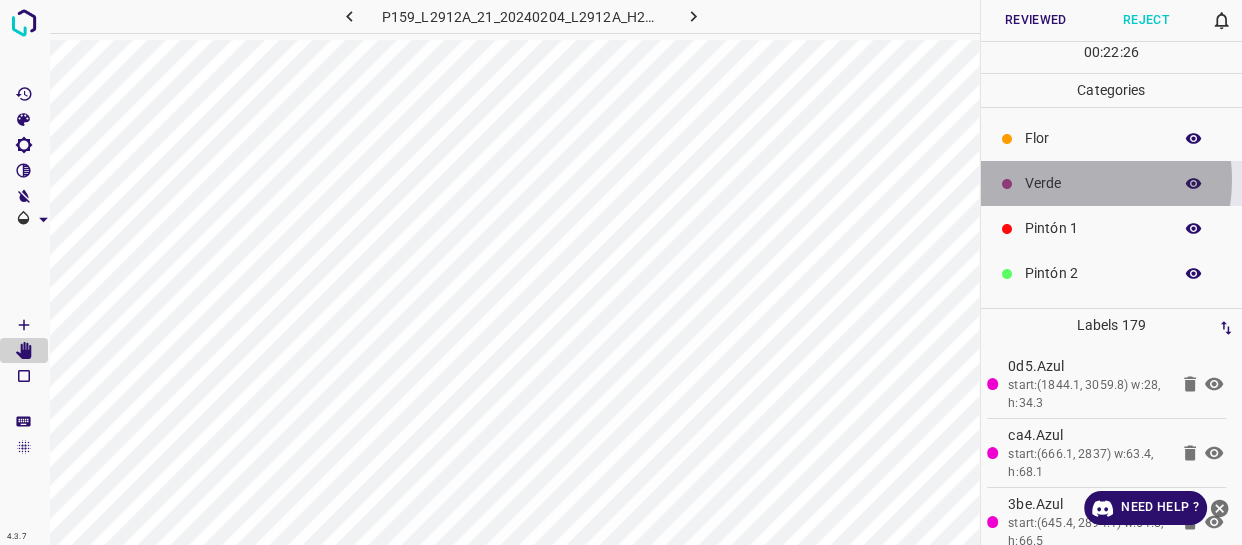drag, startPoint x: 1061, startPoint y: 180, endPoint x: 1043, endPoint y: 187, distance: 19.313208 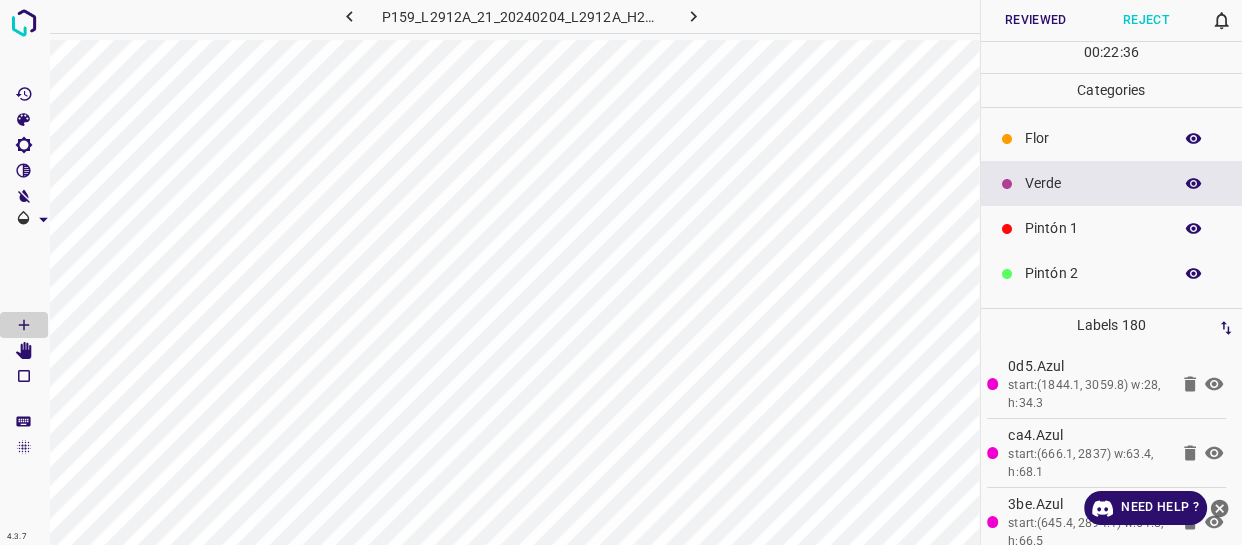 click on "Flor" at bounding box center [1112, 138] 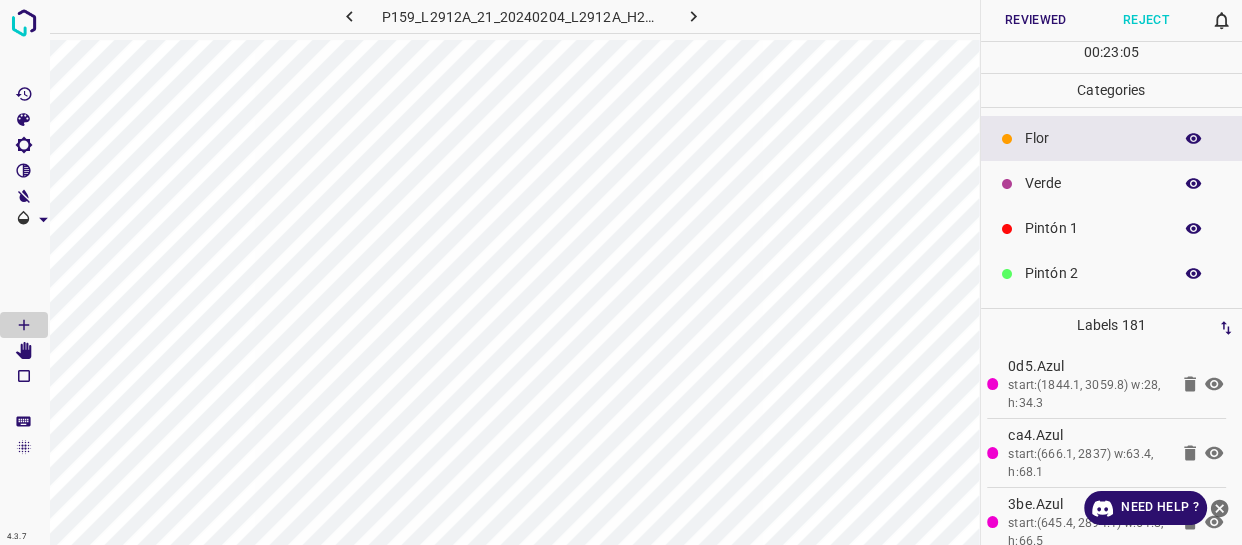 click on "Reviewed" at bounding box center (1036, 20) 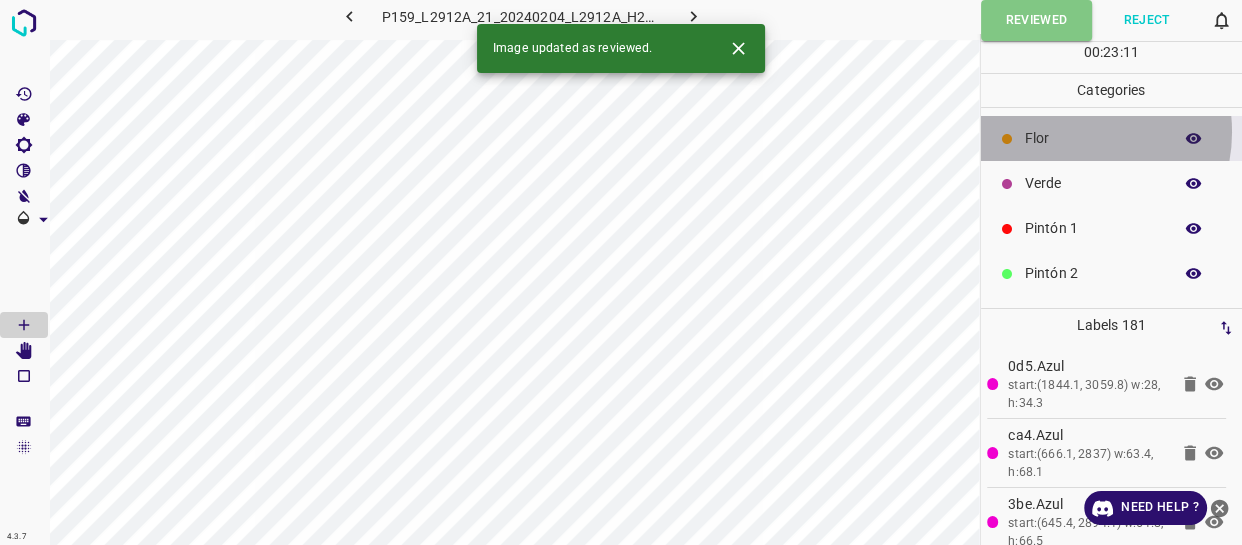 click on "Flor" at bounding box center [1093, 138] 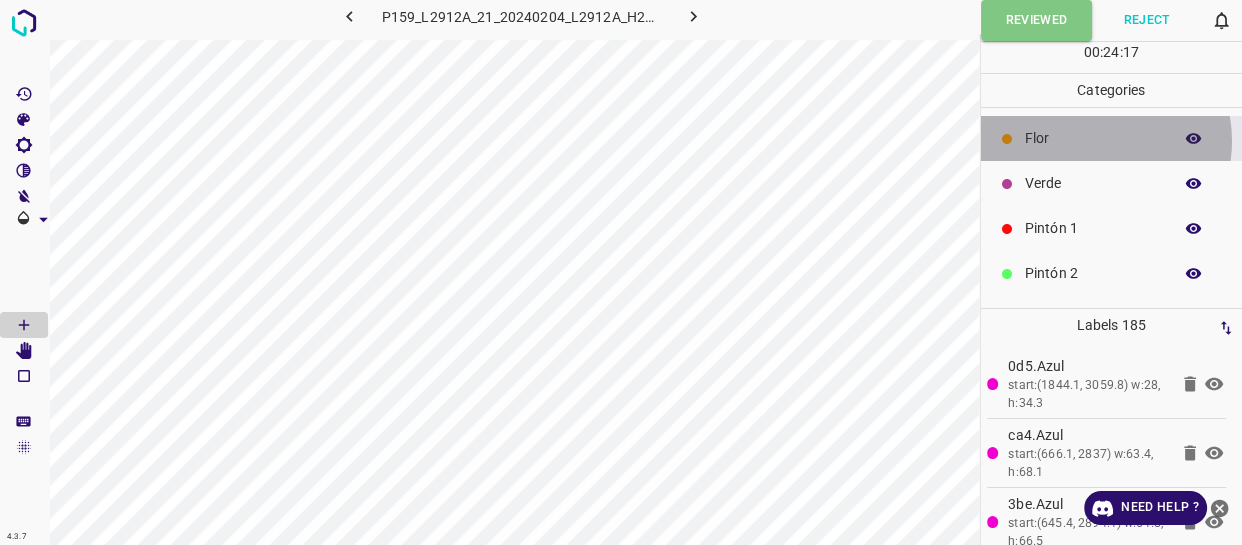 drag, startPoint x: 1090, startPoint y: 141, endPoint x: 1033, endPoint y: 168, distance: 63.07139 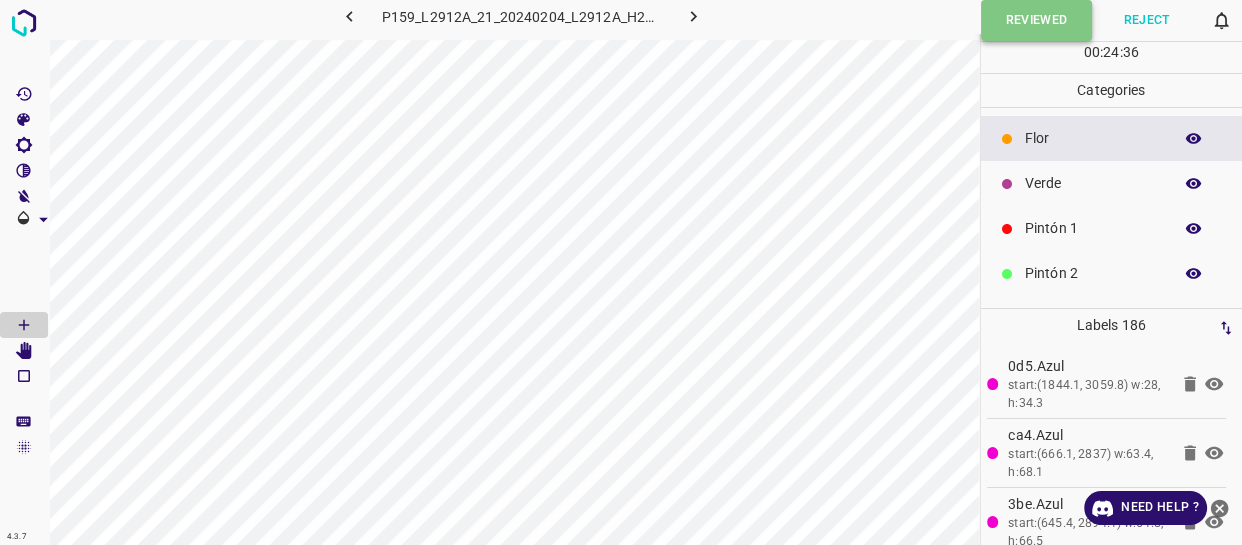 click on "Reviewed" at bounding box center (1037, 20) 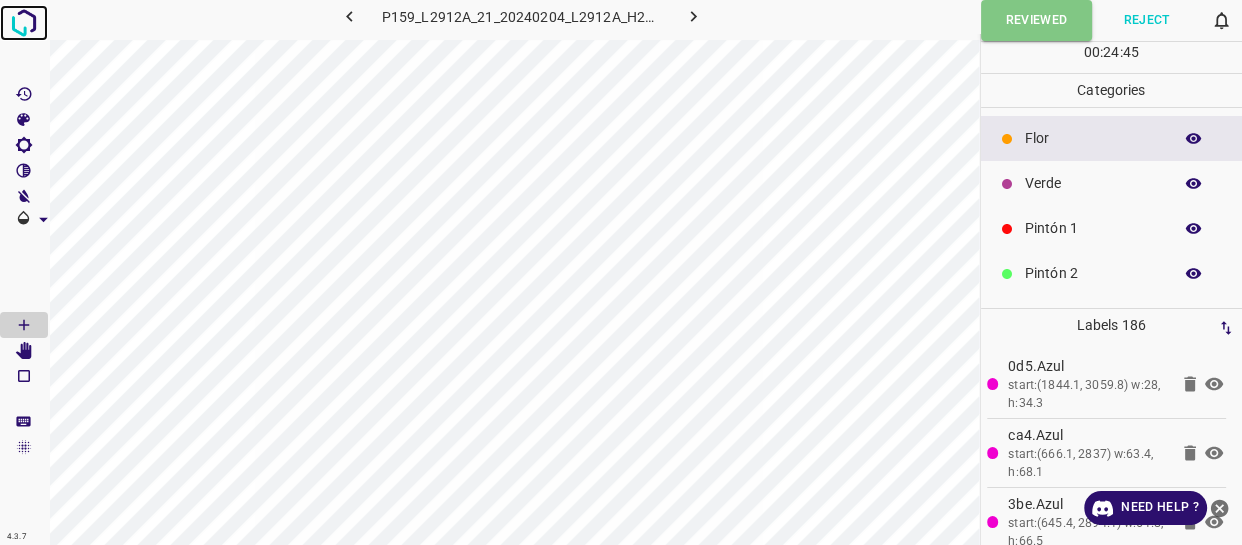 click at bounding box center [24, 23] 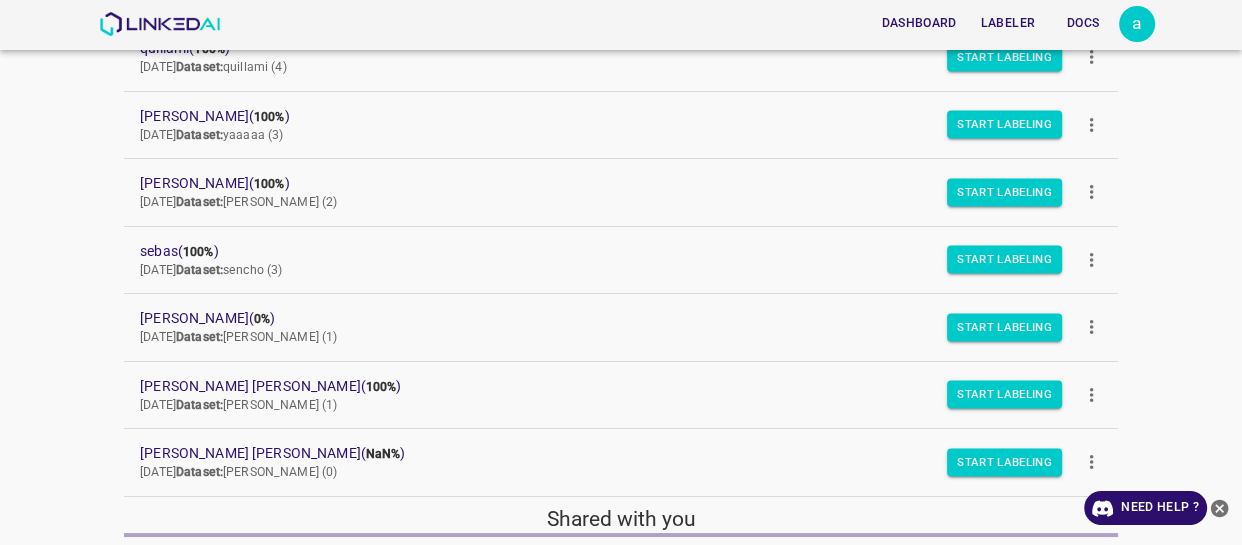 scroll, scrollTop: 454, scrollLeft: 0, axis: vertical 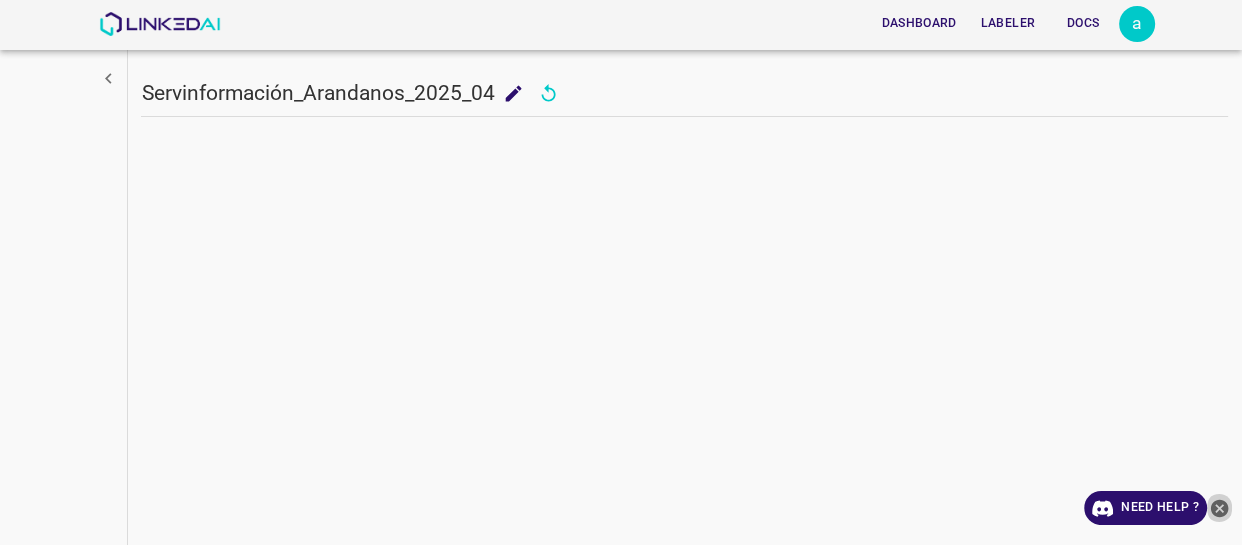 click 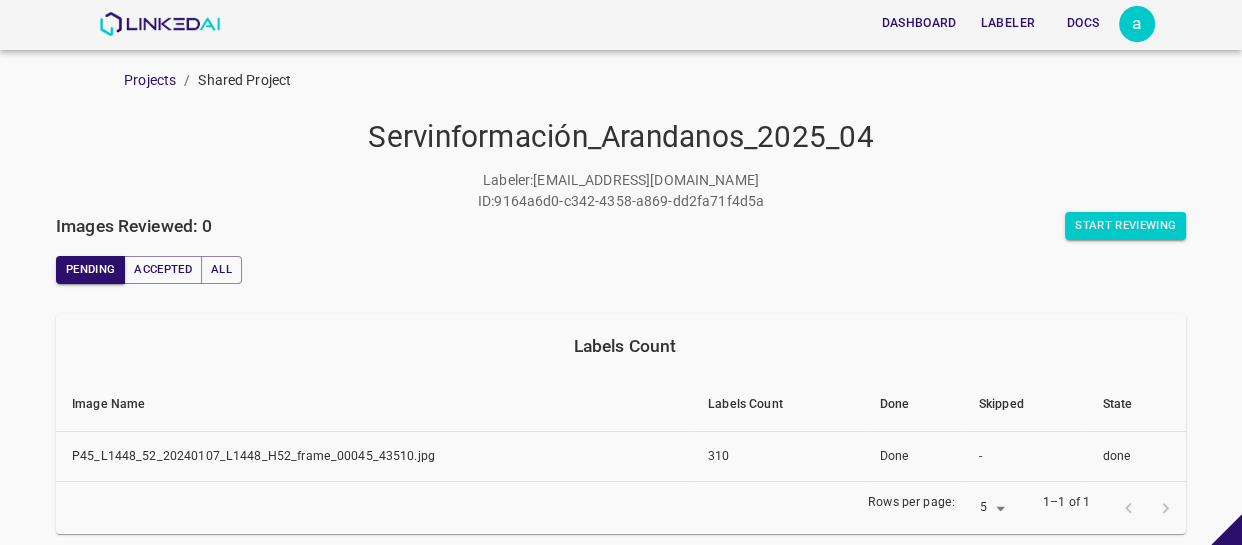 click on "Labels Count Image Name Labels Count Done Skipped State P45_L1448_52_20240107_L1448_H52_frame_00045_43510.jpg 310 Done - done Rows per page: 5 5 1–1 of 1" at bounding box center (621, 432) 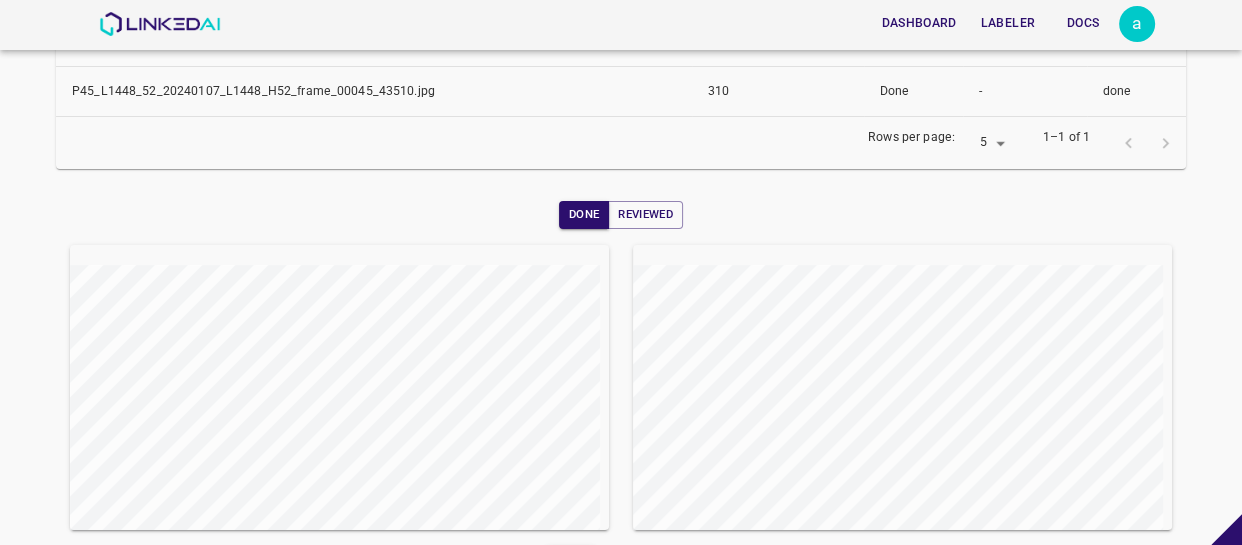 scroll, scrollTop: 410, scrollLeft: 0, axis: vertical 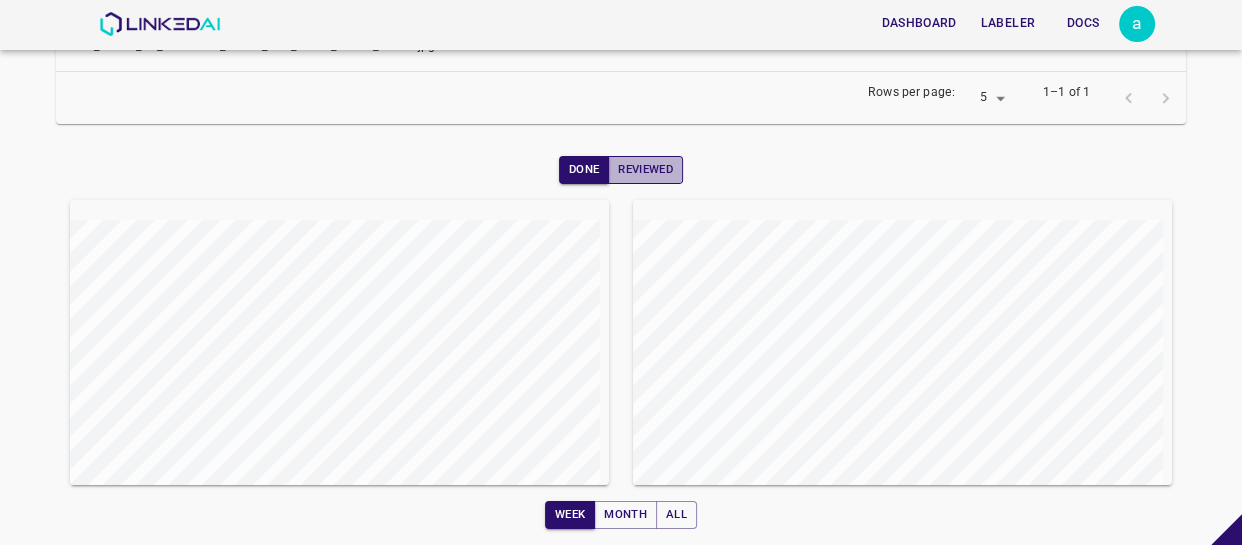 click on "Reviewed" at bounding box center [645, 170] 